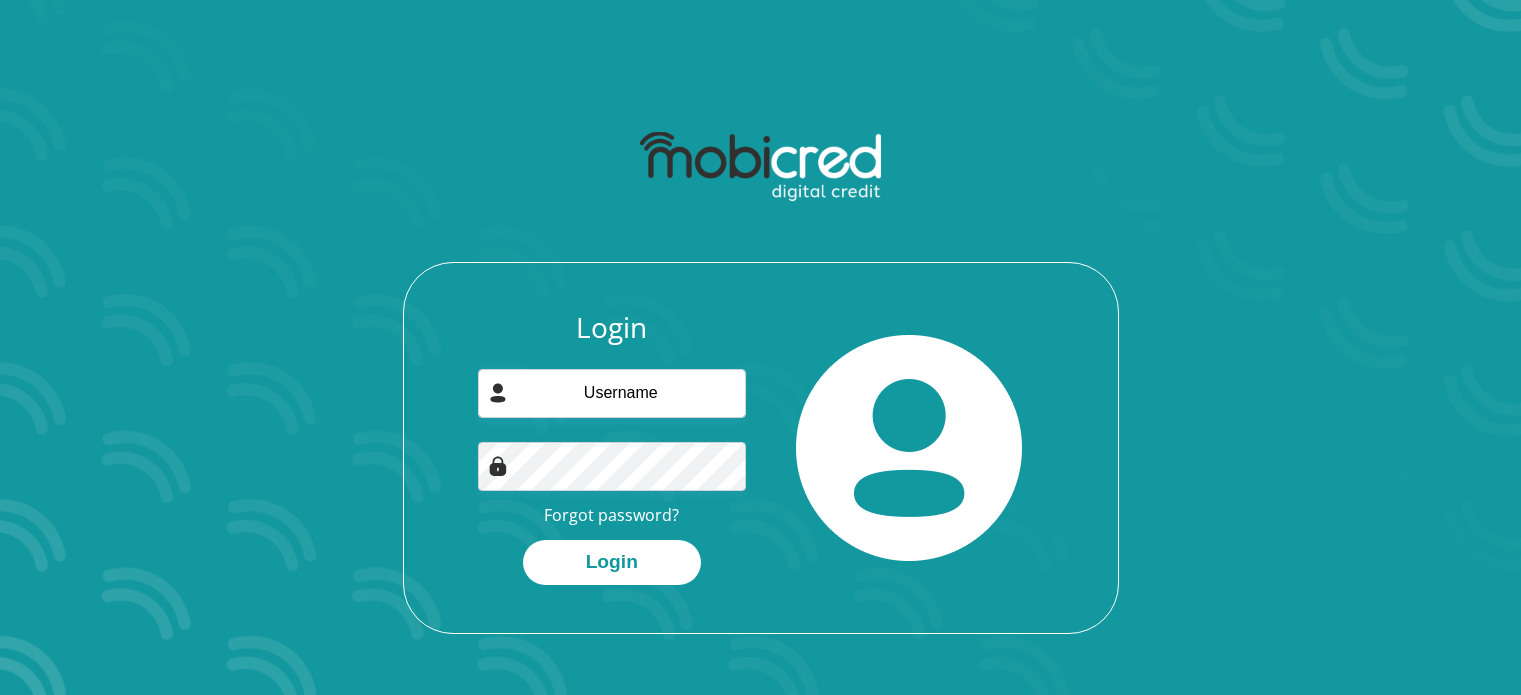 scroll, scrollTop: 0, scrollLeft: 0, axis: both 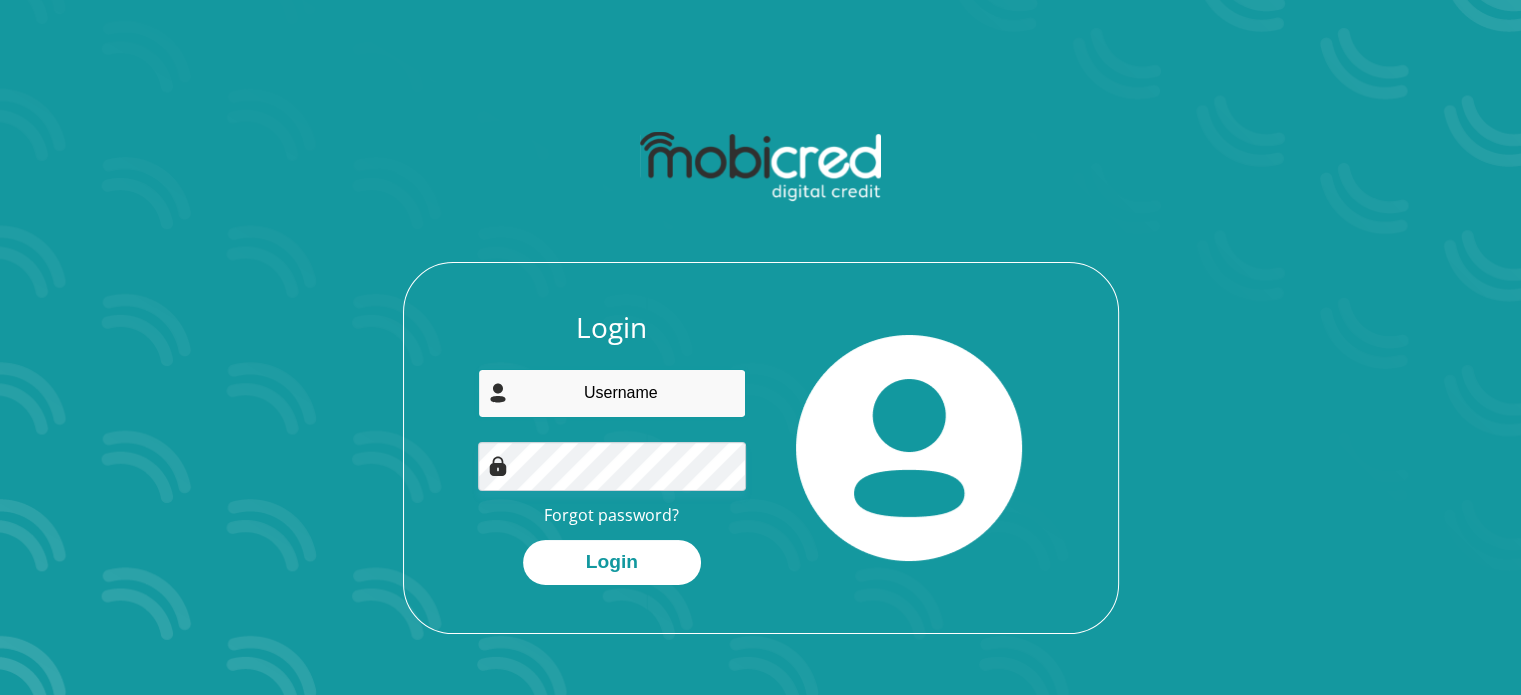 click at bounding box center [612, 393] 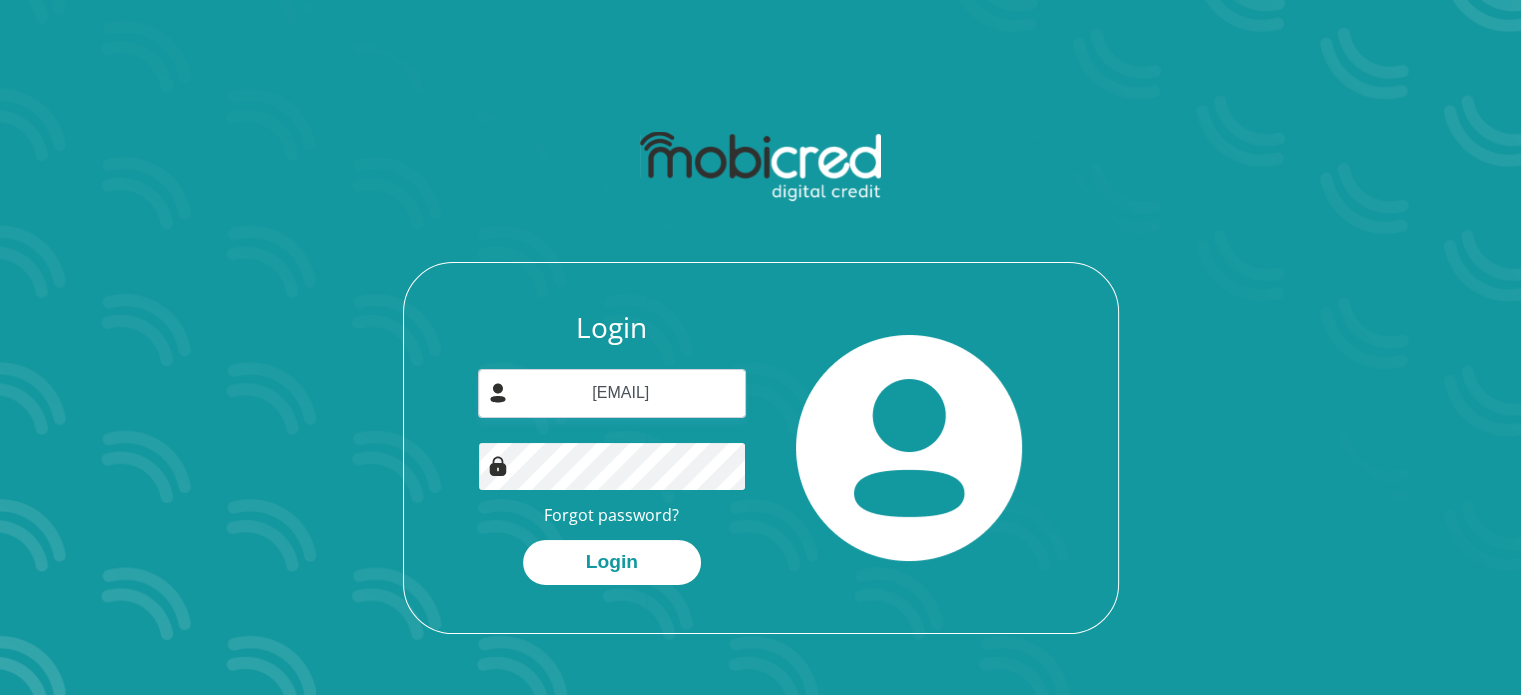 click on "Login" at bounding box center (612, 562) 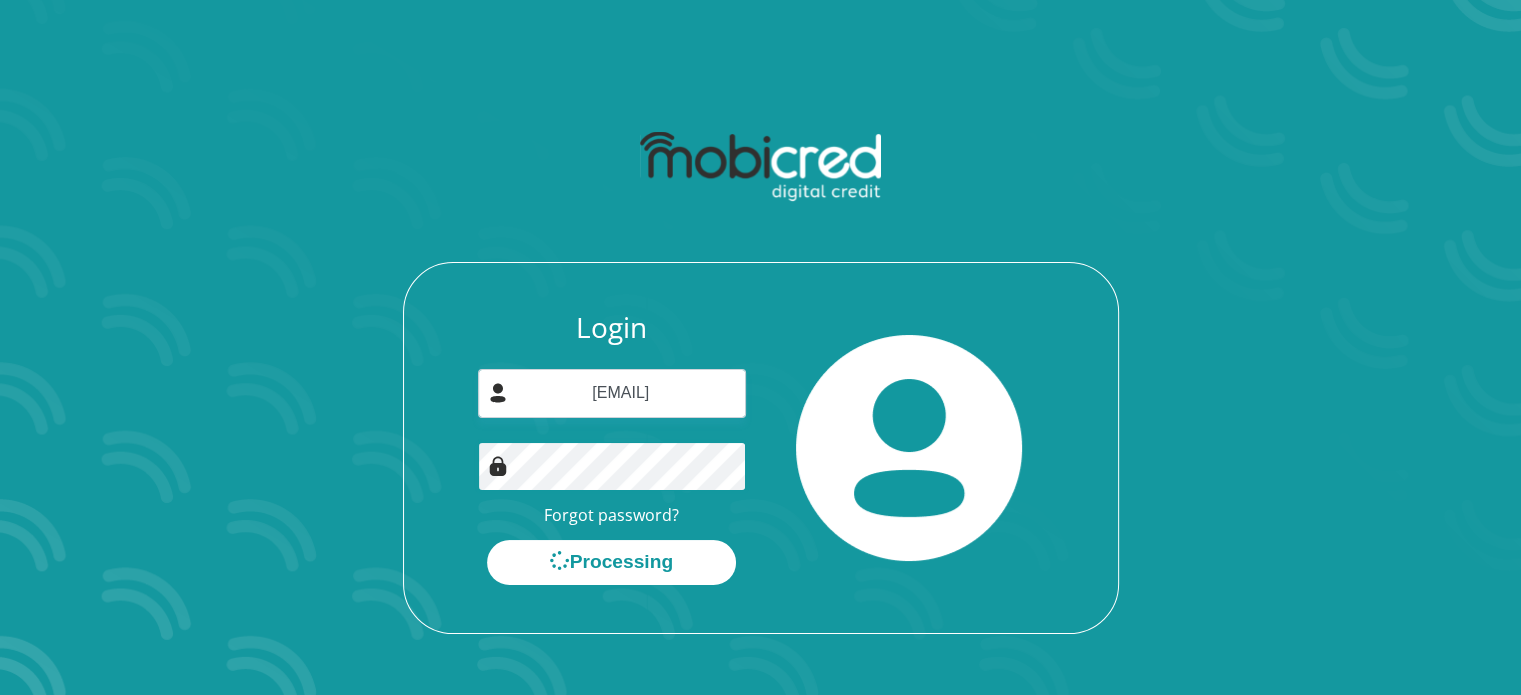 scroll, scrollTop: 0, scrollLeft: 0, axis: both 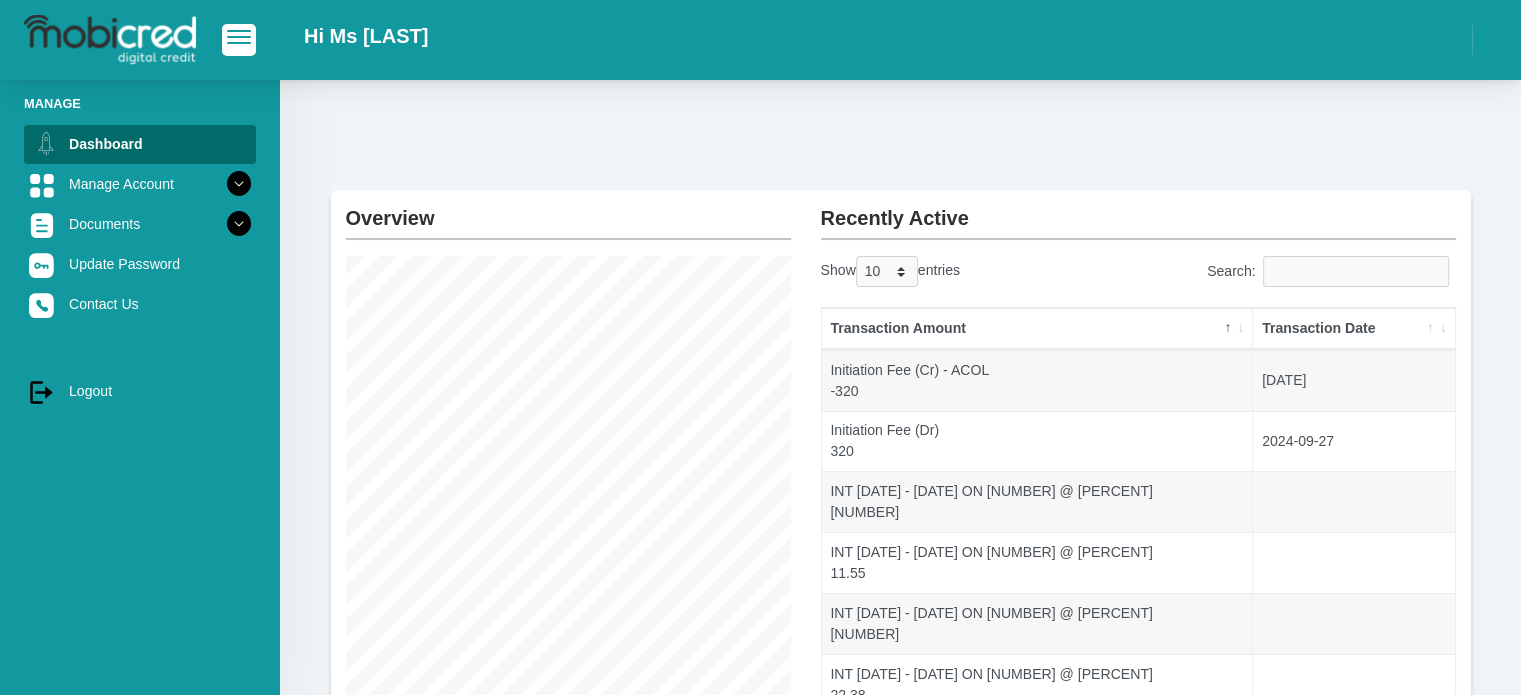 click at bounding box center (140, 40) 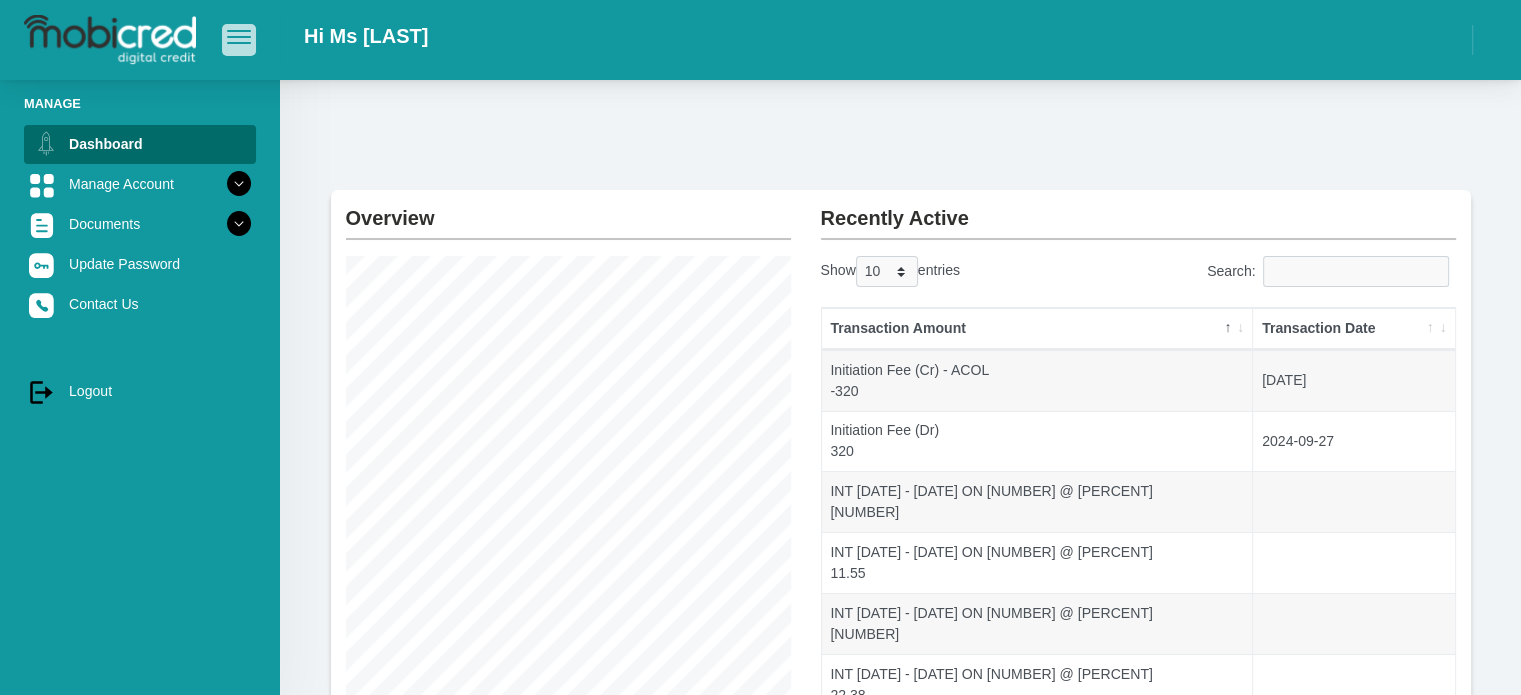 click at bounding box center [239, 31] 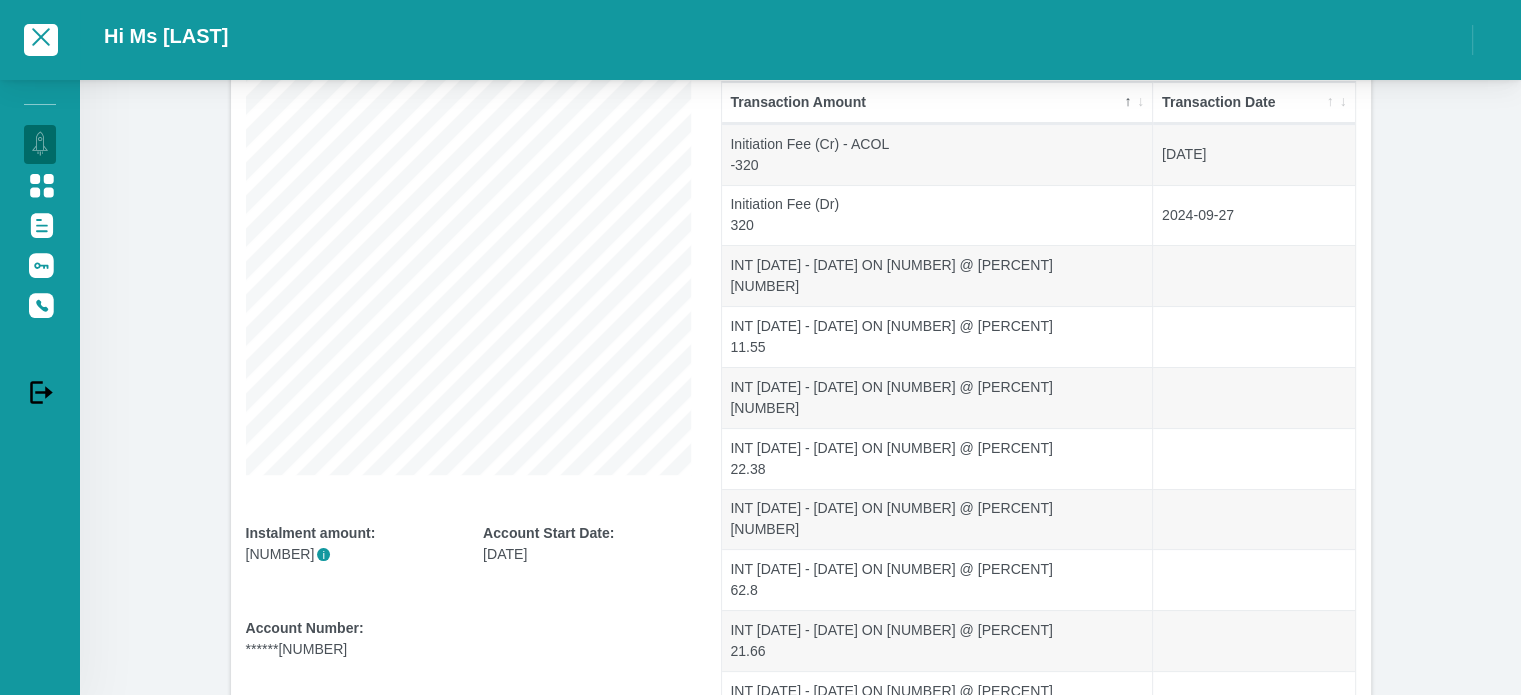 scroll, scrollTop: 0, scrollLeft: 0, axis: both 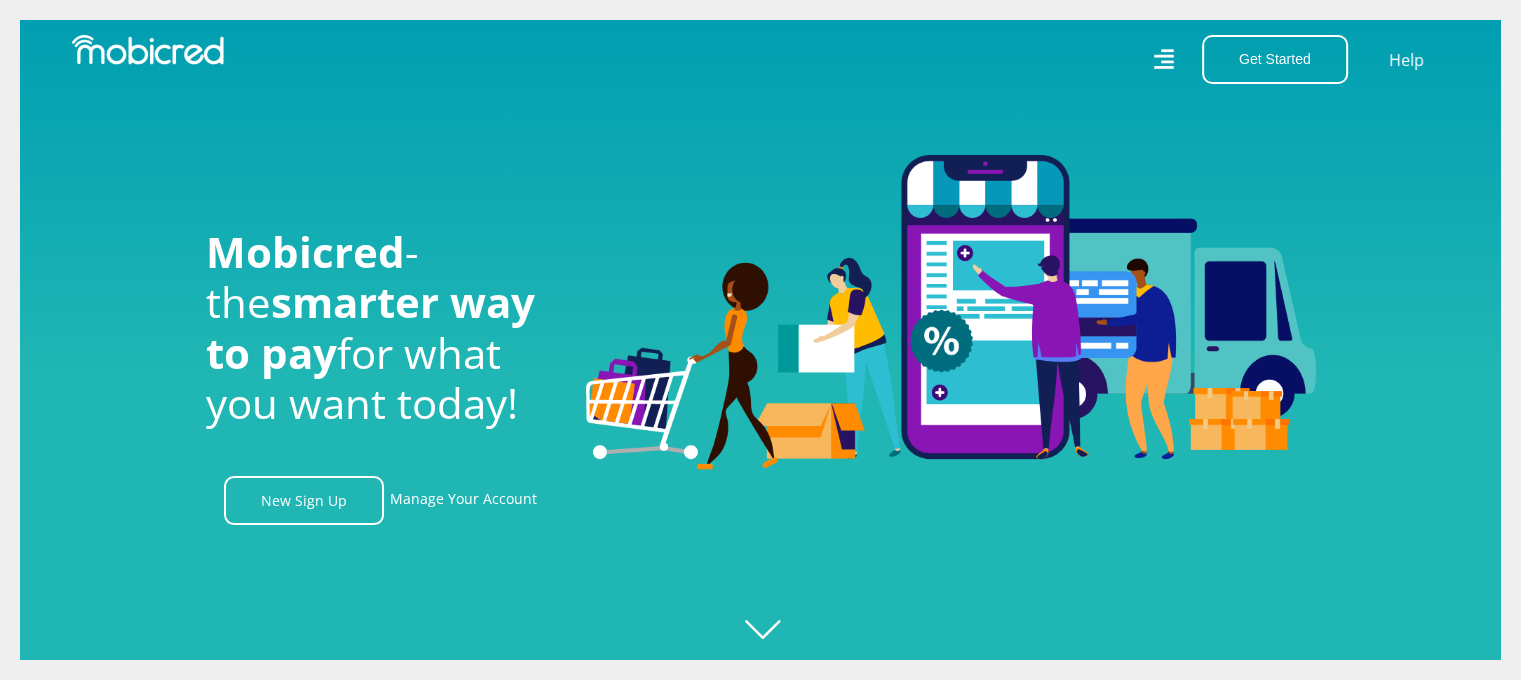 click on "Get Started
Open an Account
Account Holder Login
Help" at bounding box center [1113, 59] 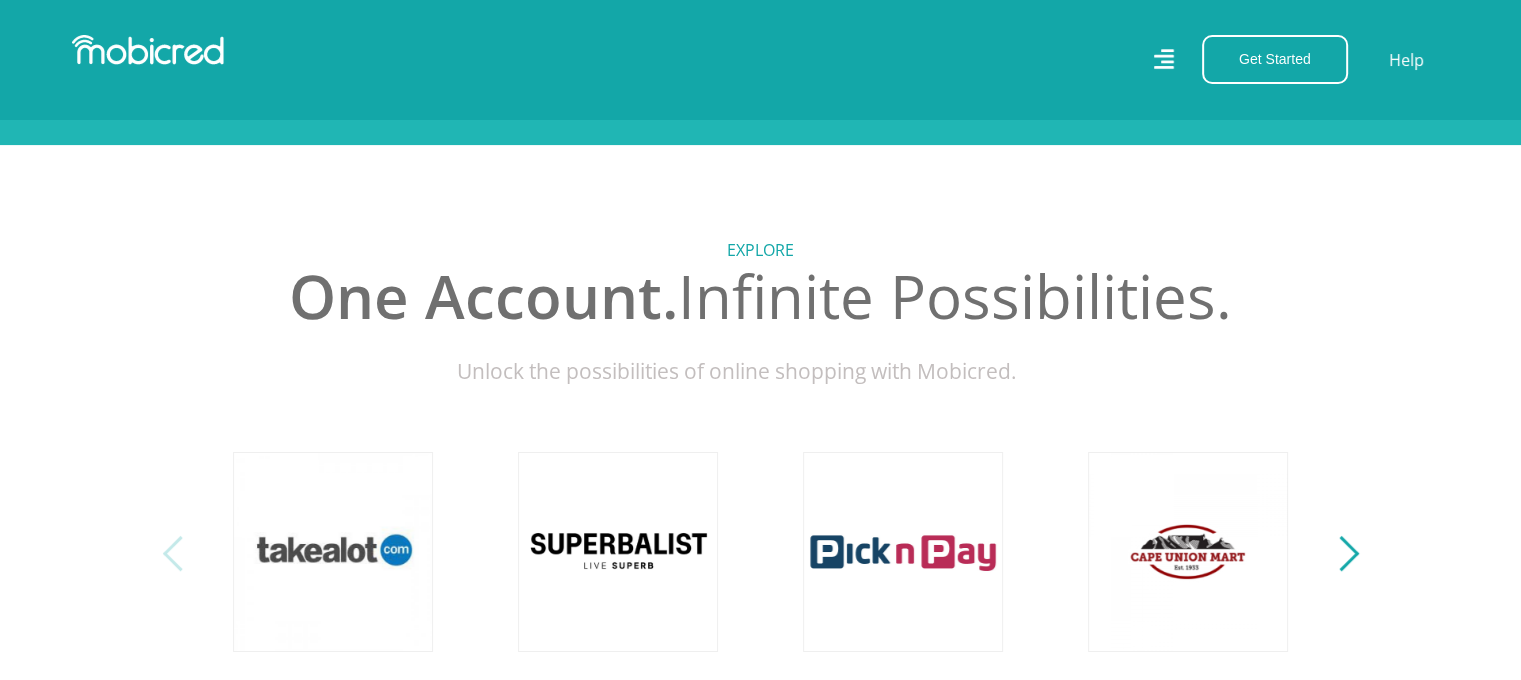 scroll, scrollTop: 800, scrollLeft: 0, axis: vertical 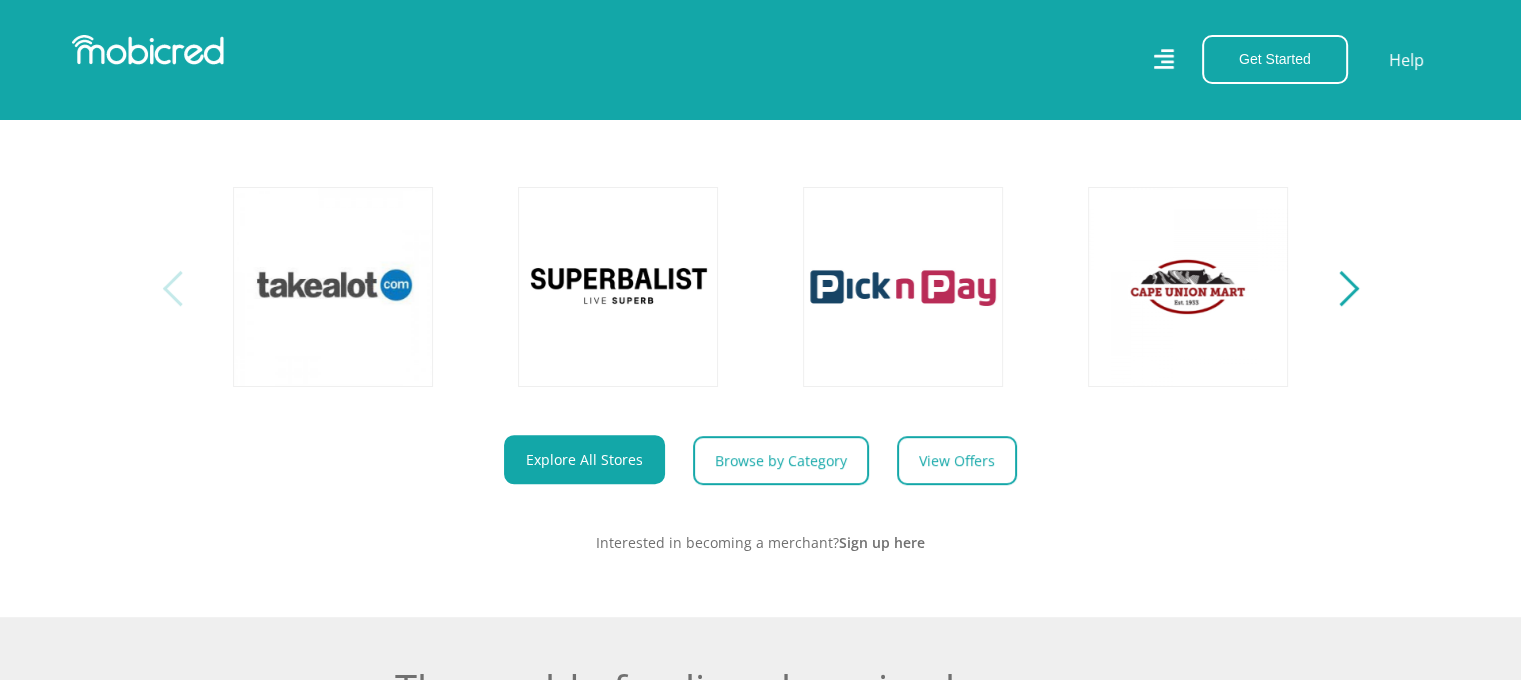 click at bounding box center [1341, 287] 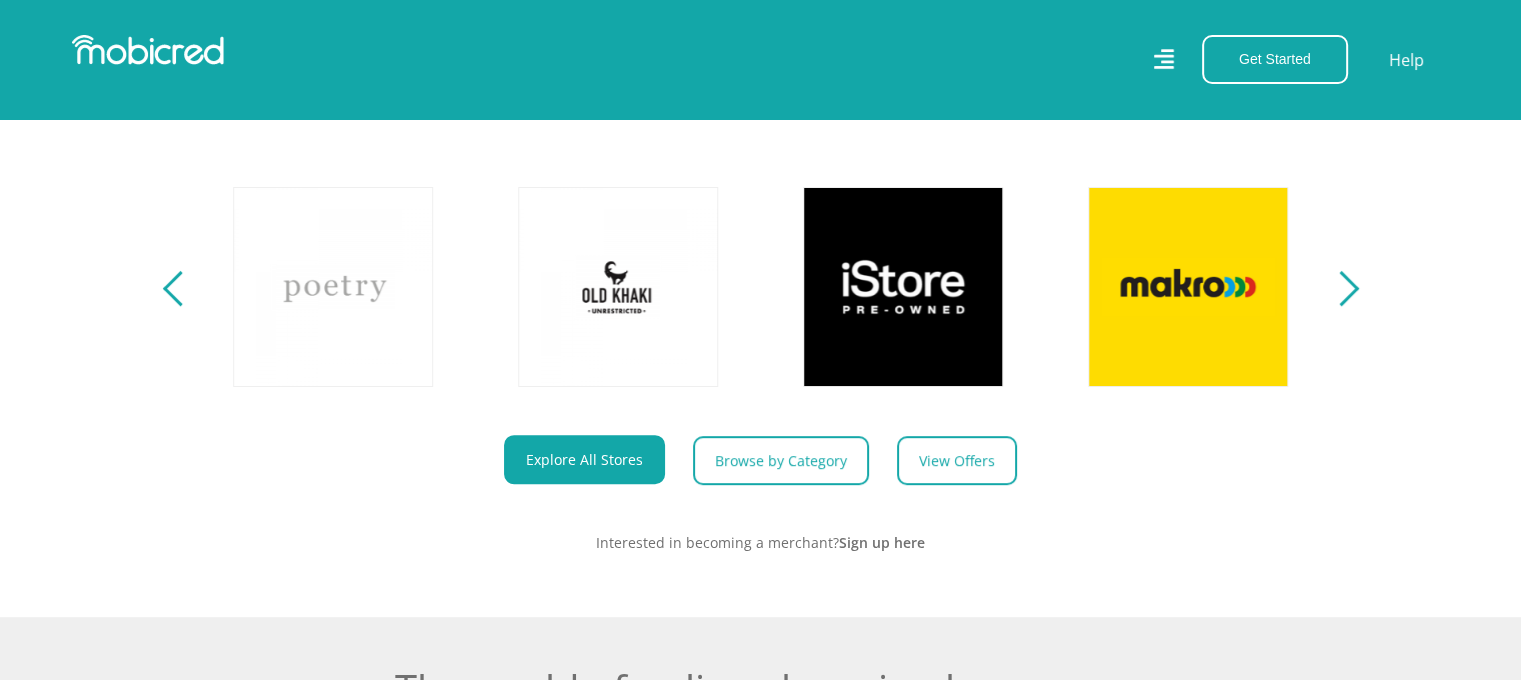 click at bounding box center [1341, 287] 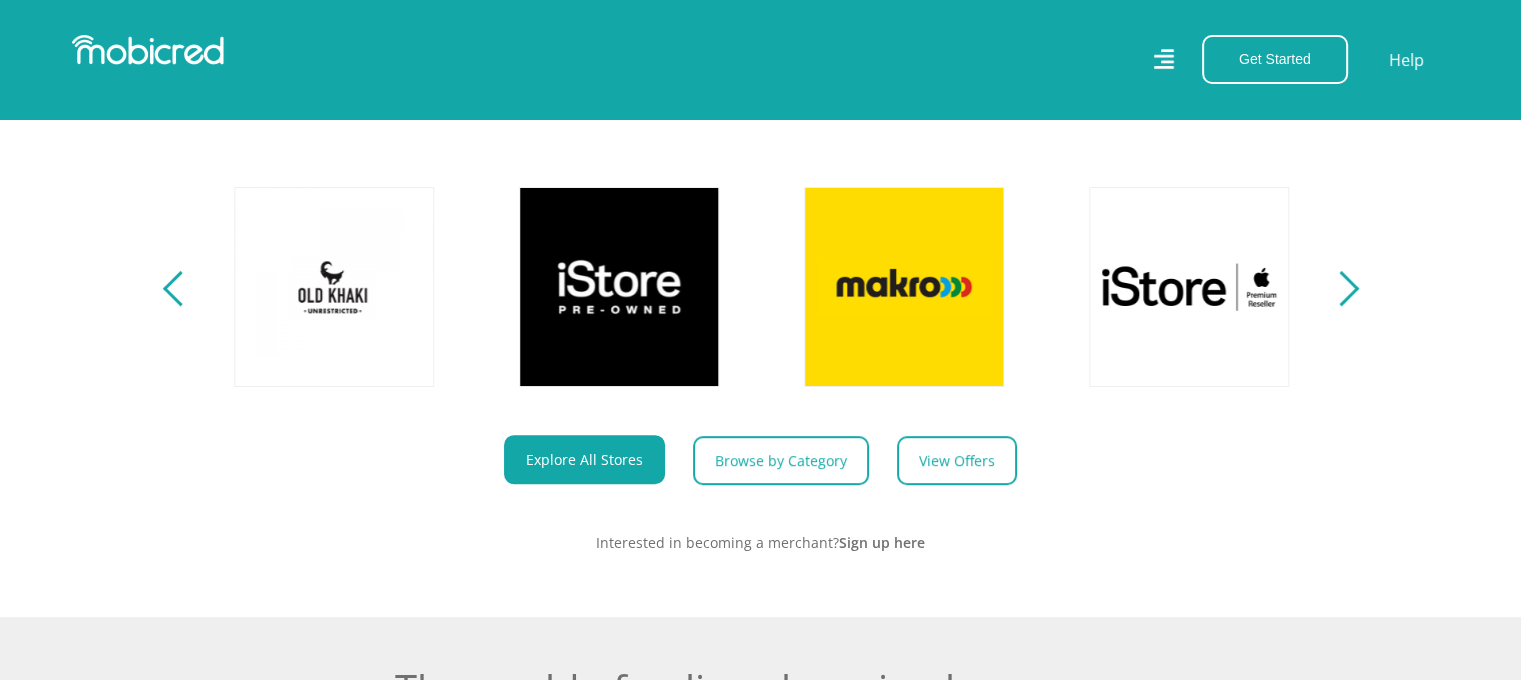 scroll, scrollTop: 0, scrollLeft: 1424, axis: horizontal 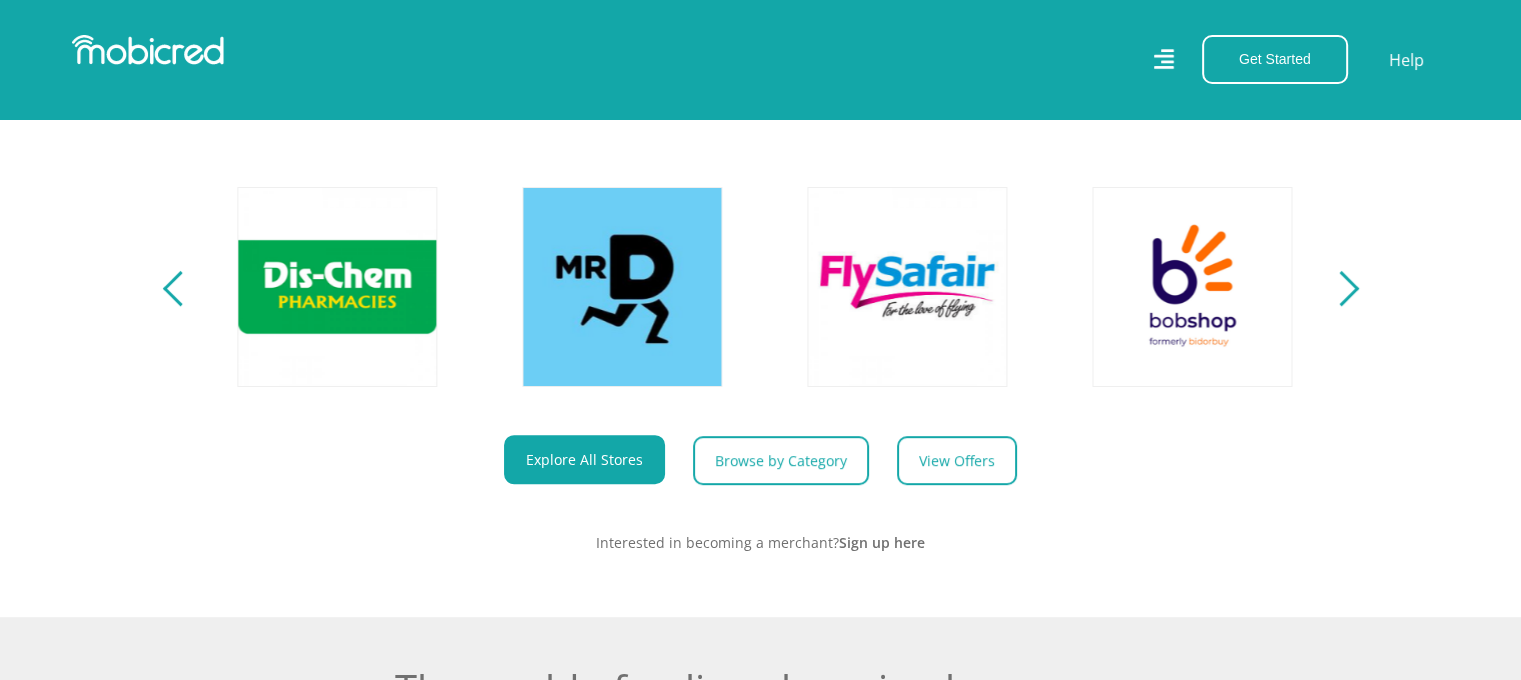 click at bounding box center [1340, 288] 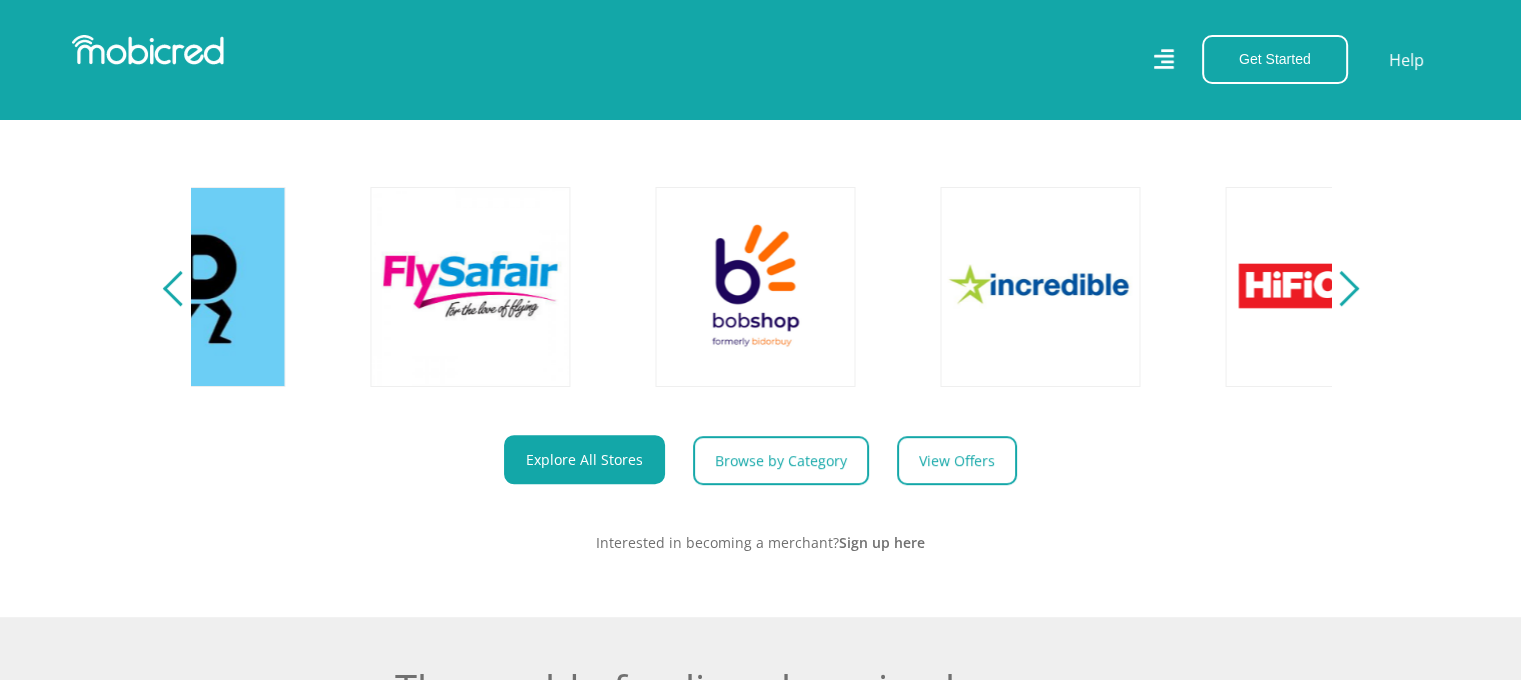 click at bounding box center [1340, 288] 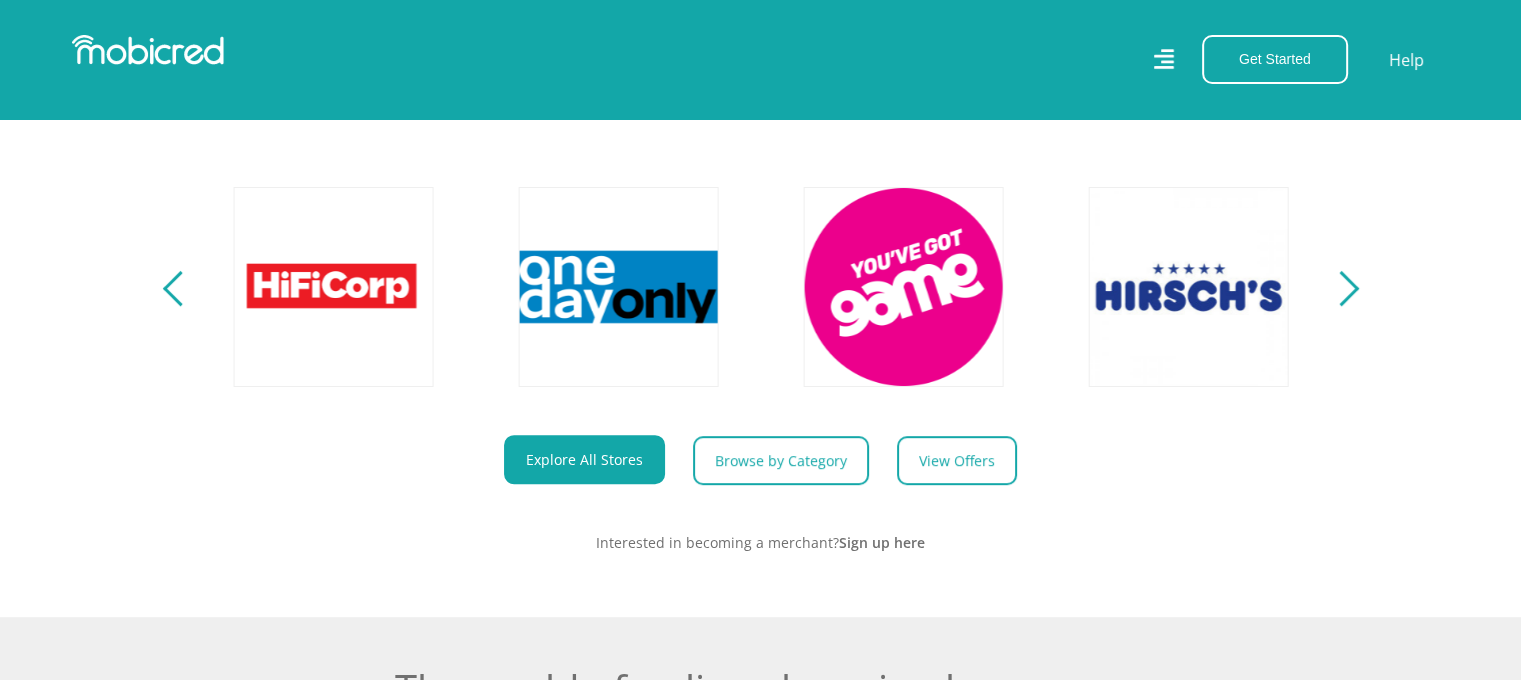click at bounding box center [1340, 288] 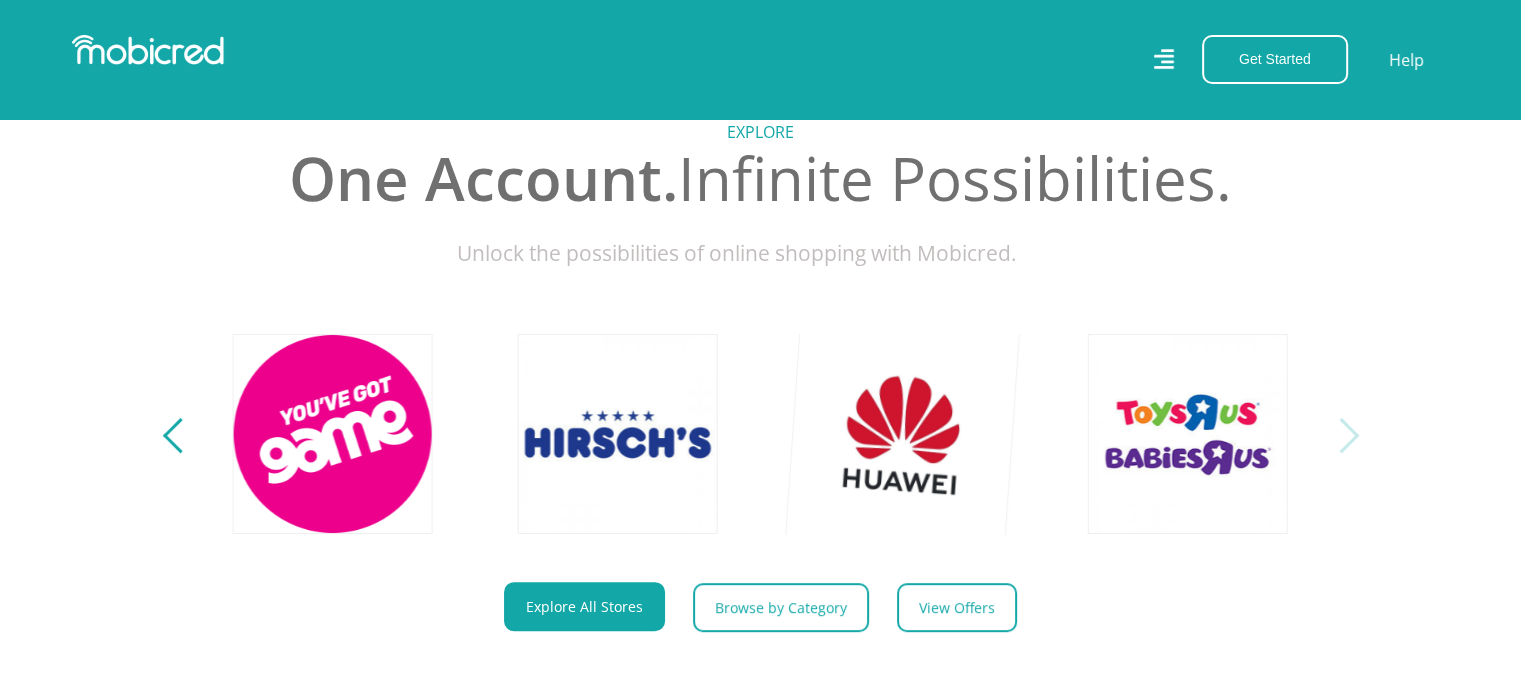 scroll, scrollTop: 800, scrollLeft: 0, axis: vertical 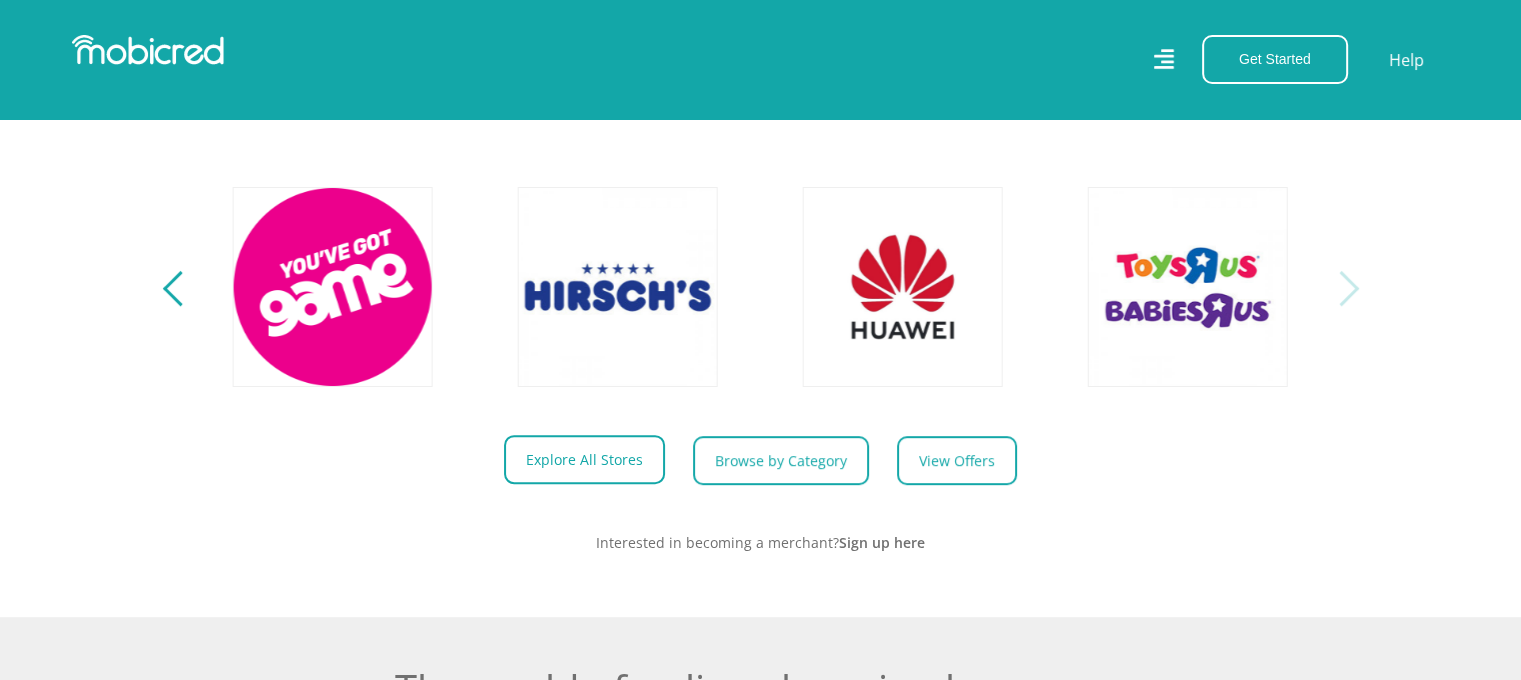 click on "Explore All Stores" at bounding box center (584, 459) 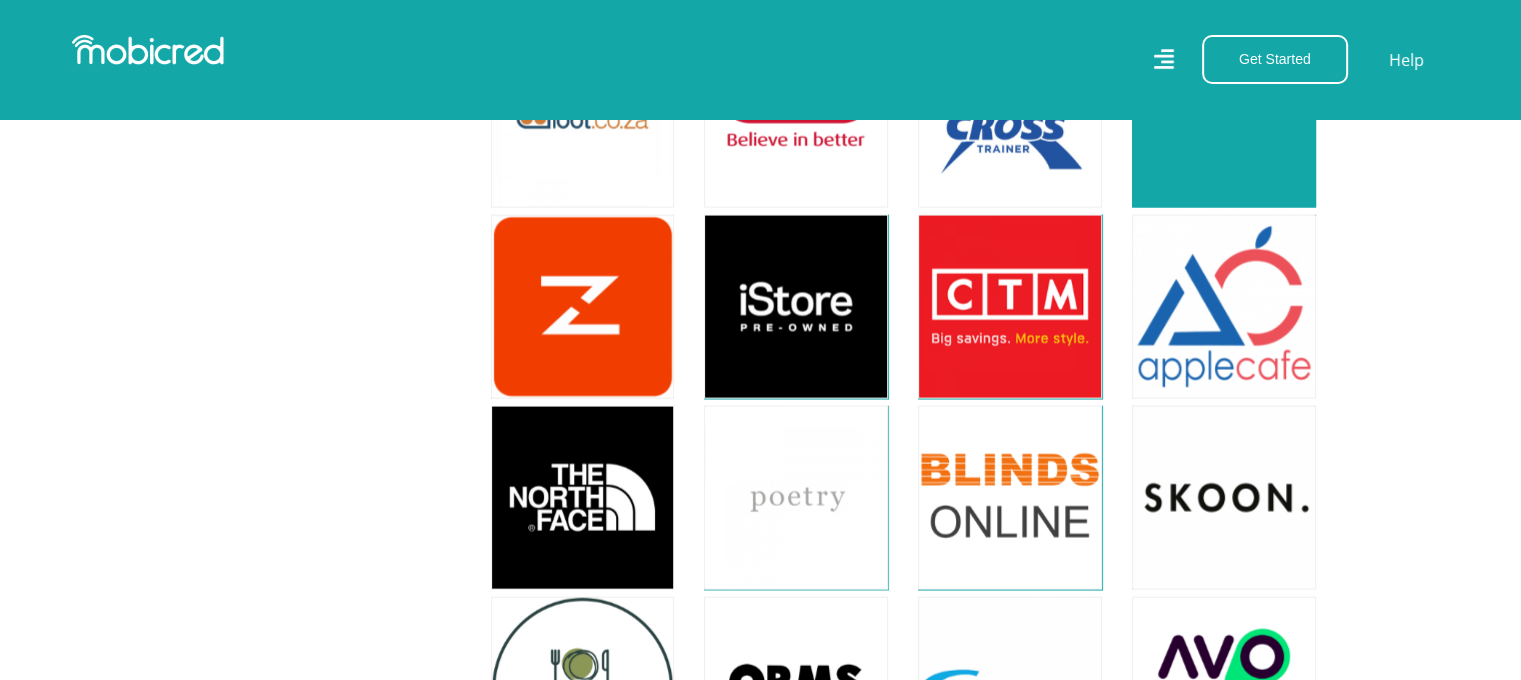 scroll, scrollTop: 3900, scrollLeft: 0, axis: vertical 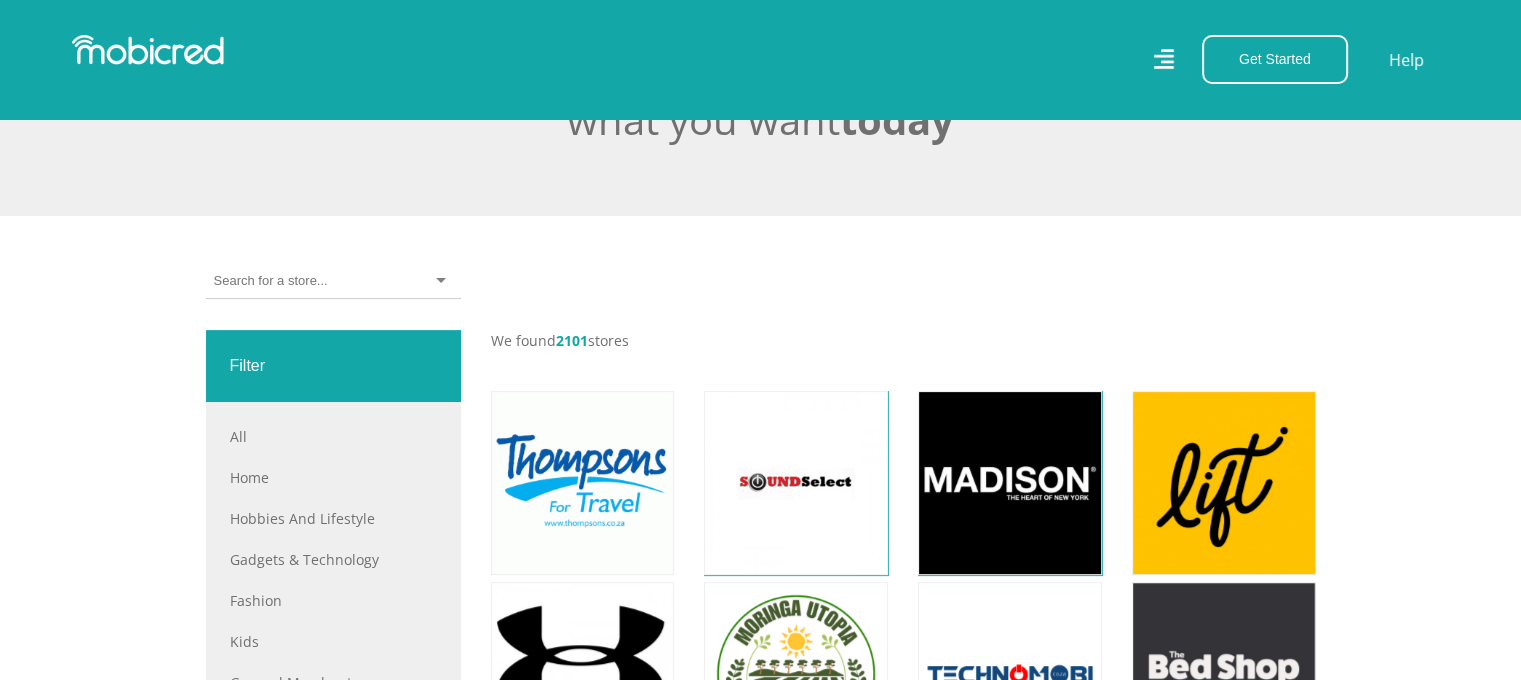 click on "Filter
All
All
Home
Hobbies and Lifestyle
Gadgets & Technology
Fashion
Kids
General Merchants
Other Travel Sport Education Health & Beauty 2101" at bounding box center (760, 2998) 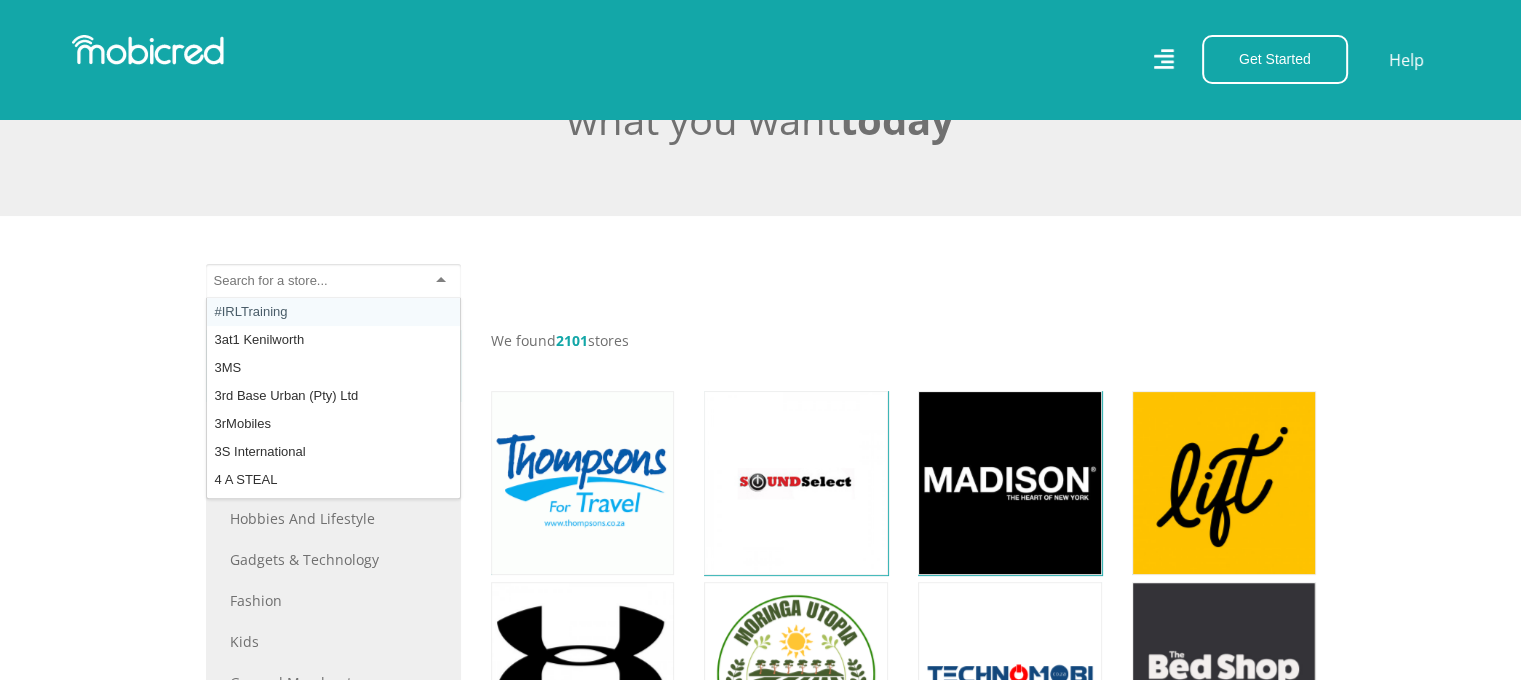 click at bounding box center [270, 281] 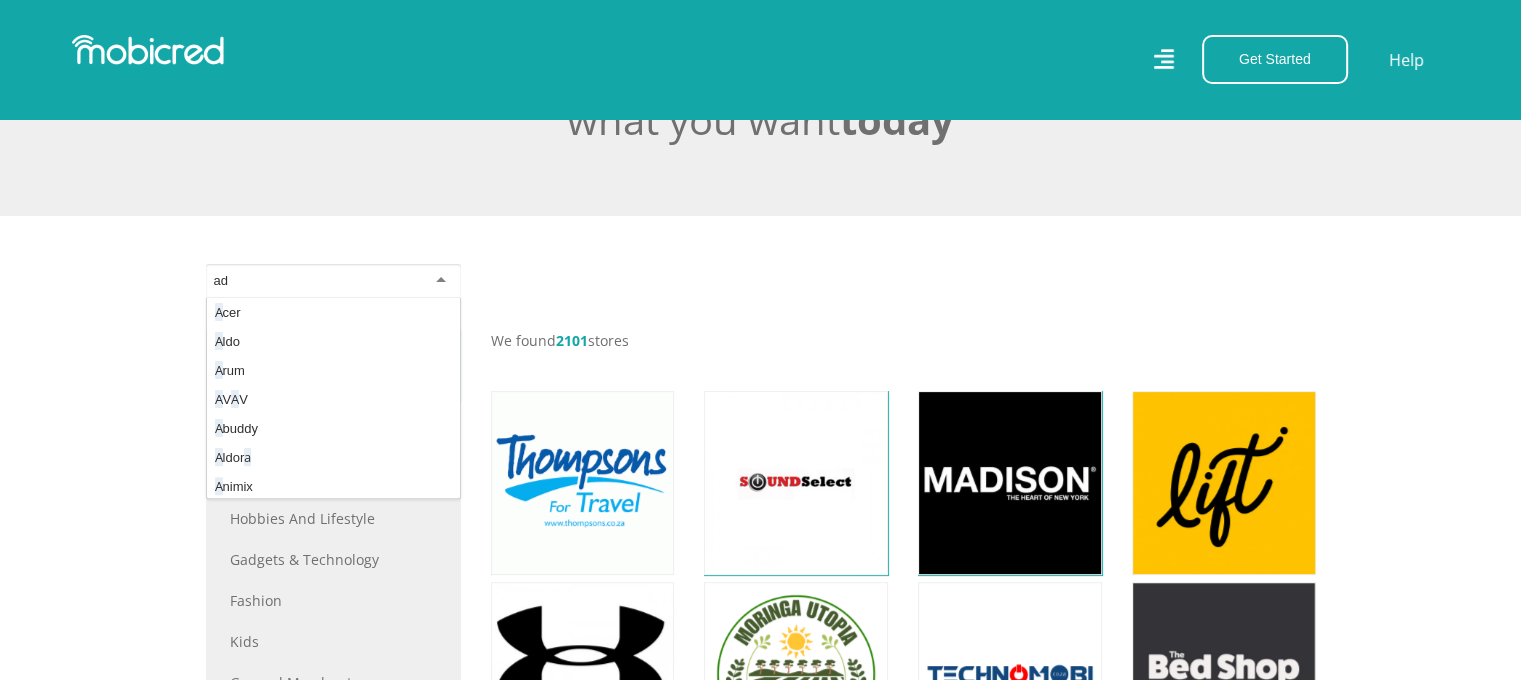 scroll, scrollTop: 0, scrollLeft: 0, axis: both 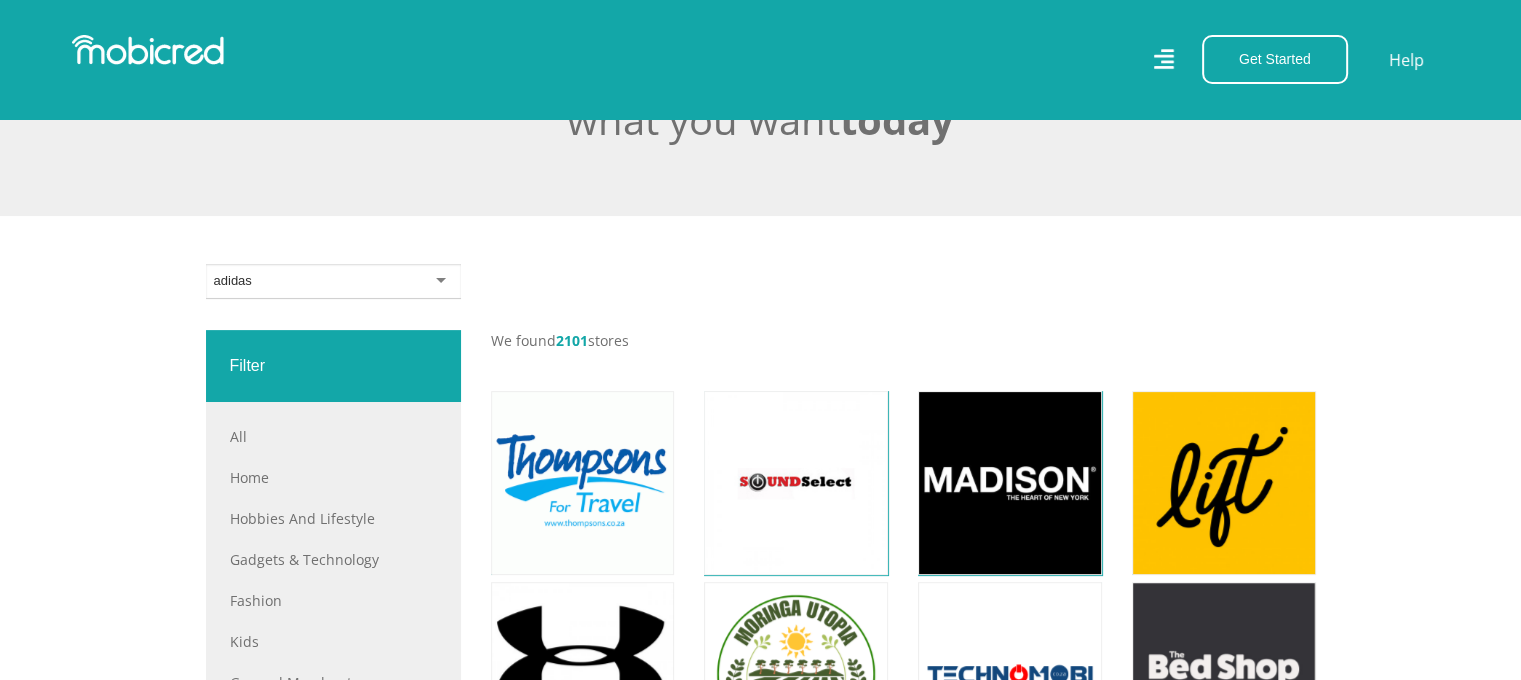 type on "adidas" 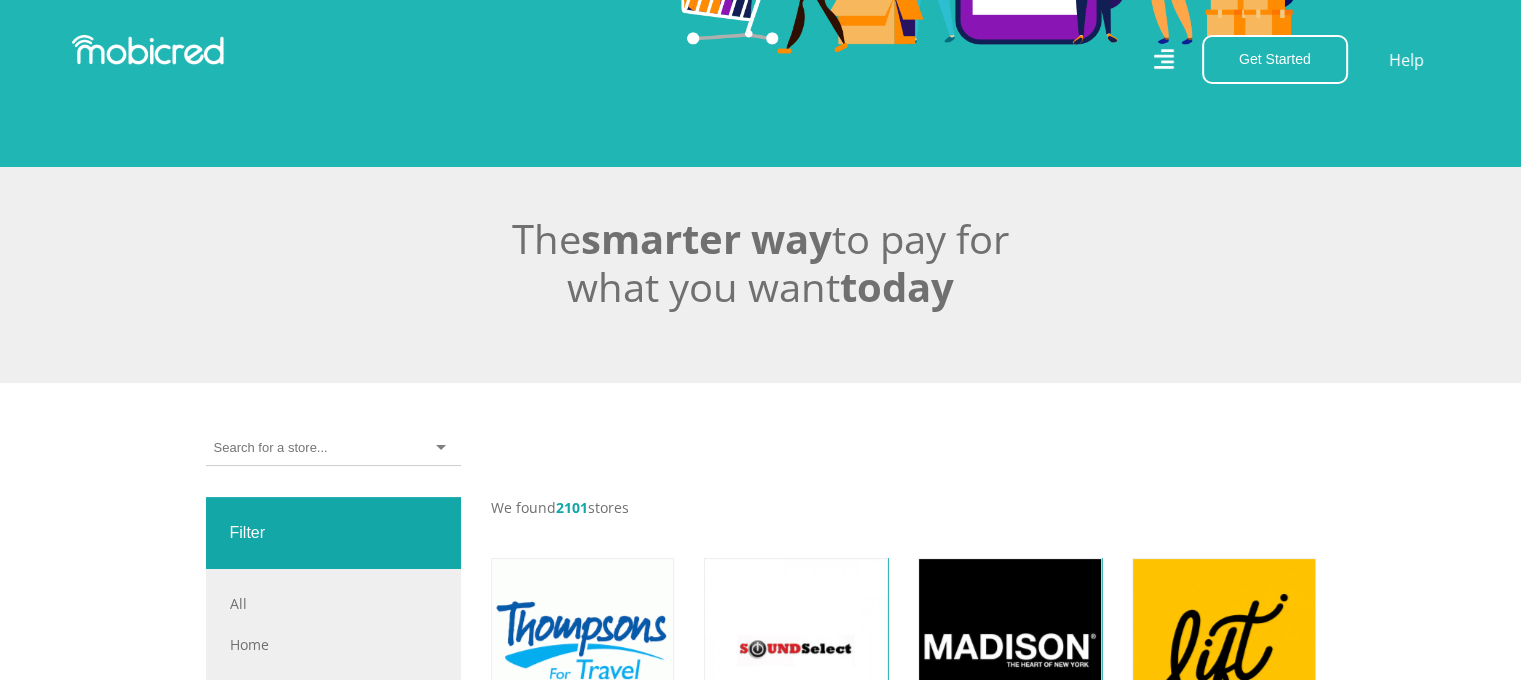 scroll, scrollTop: 400, scrollLeft: 0, axis: vertical 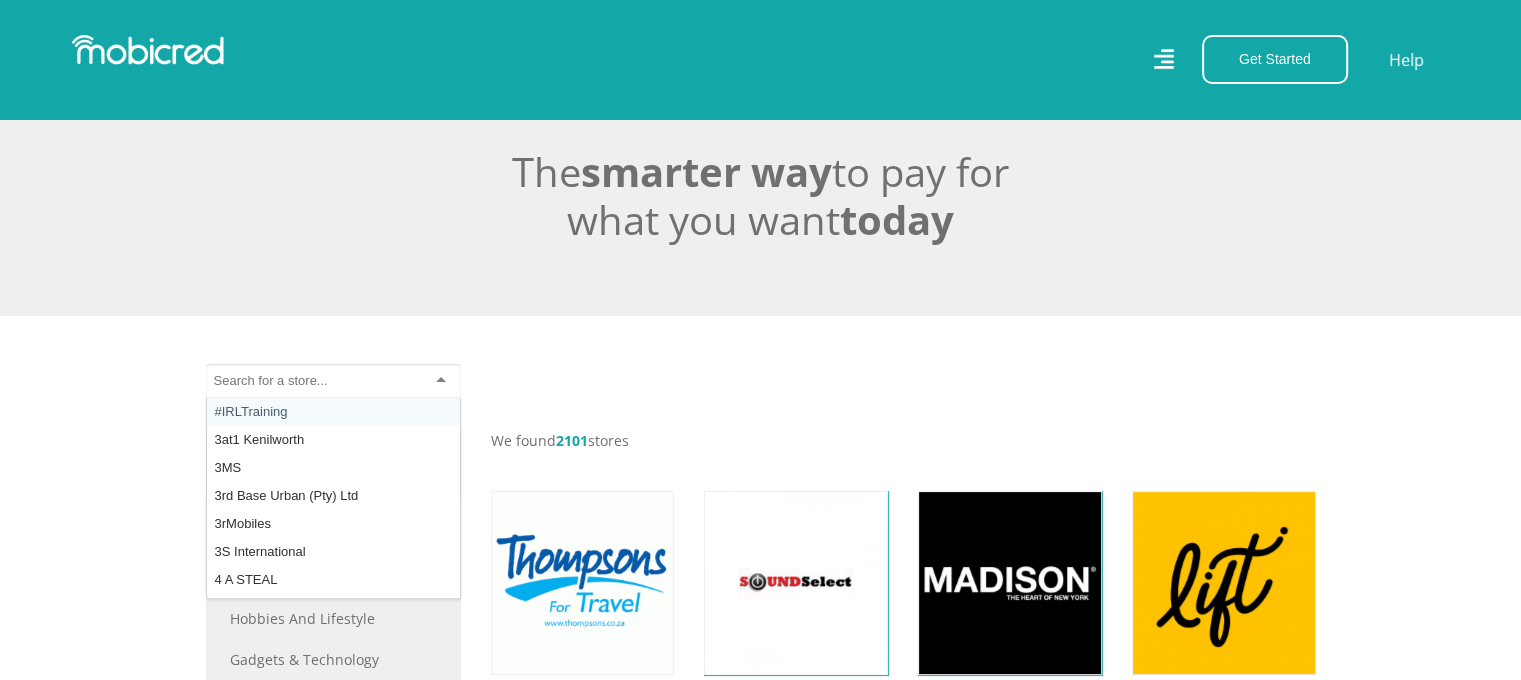 click at bounding box center [333, 381] 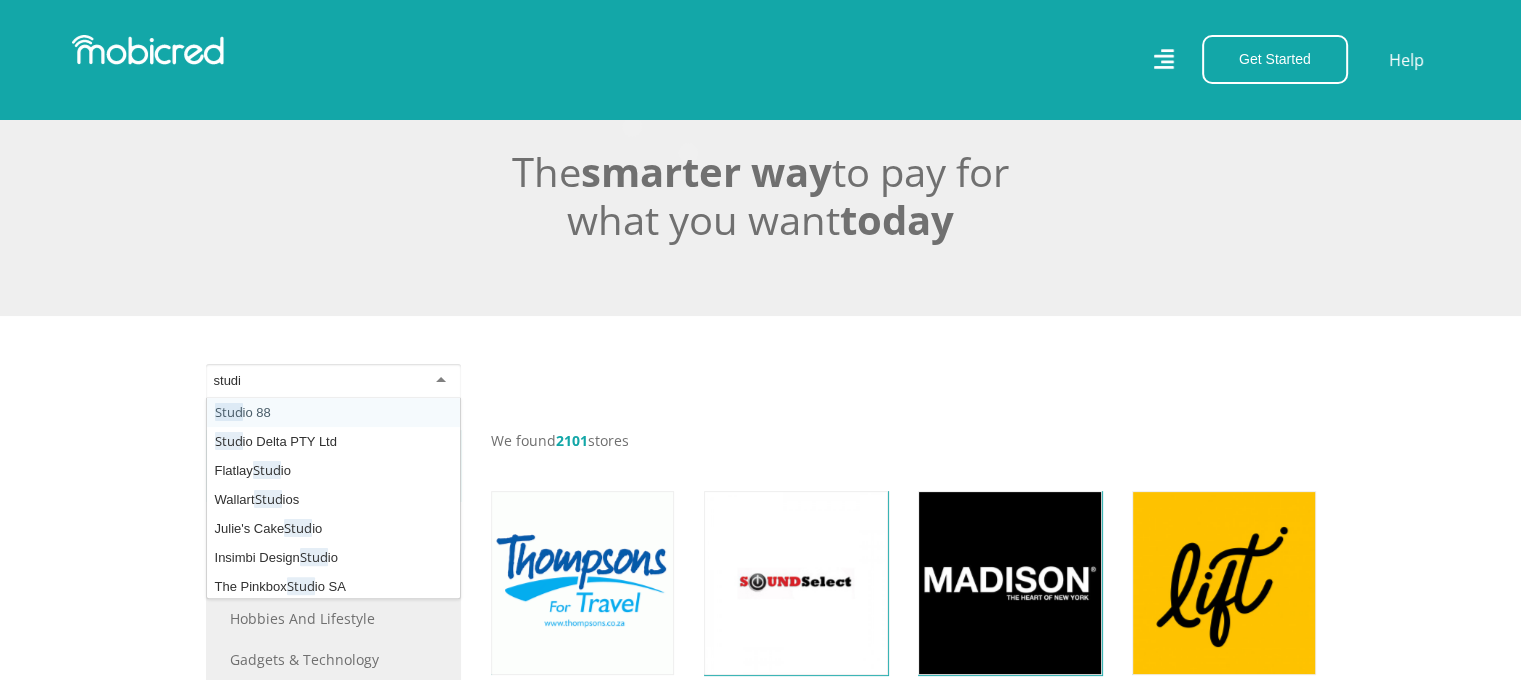 type on "studio" 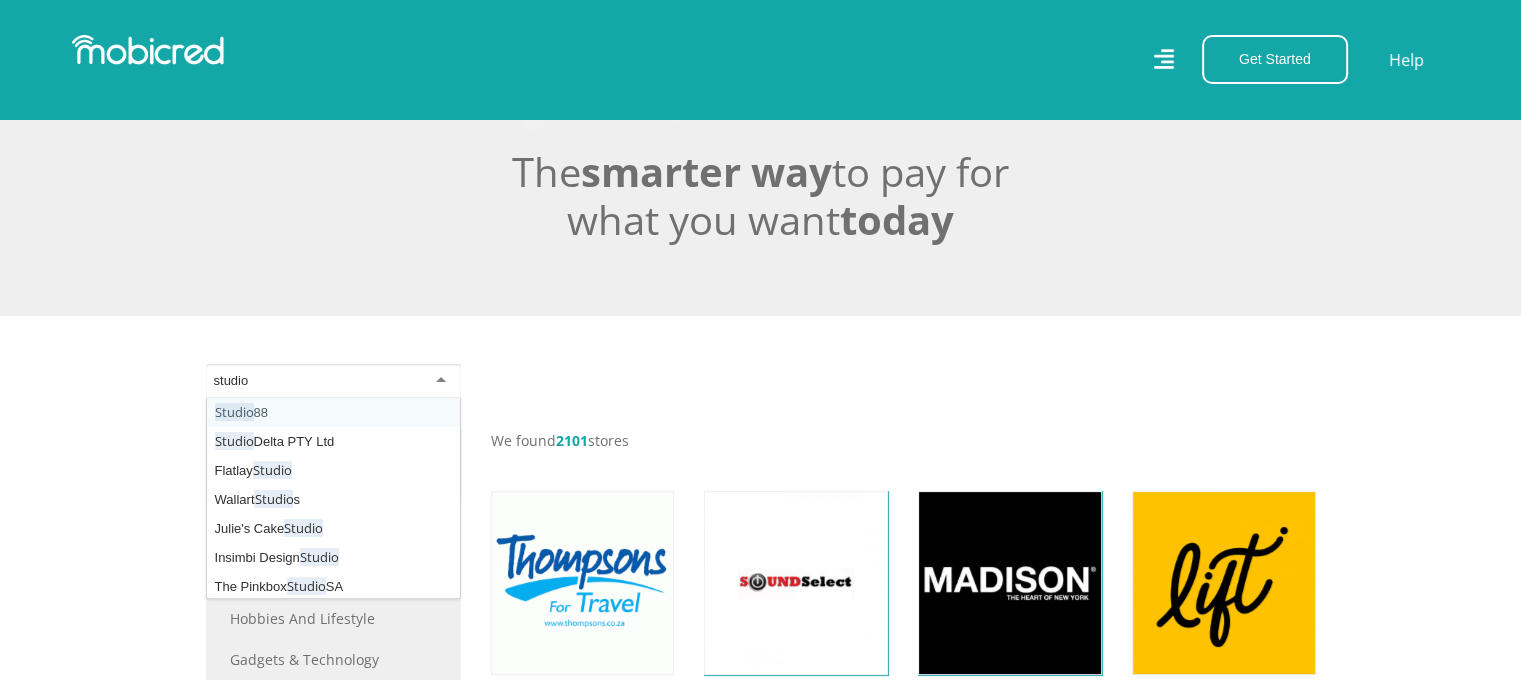 type 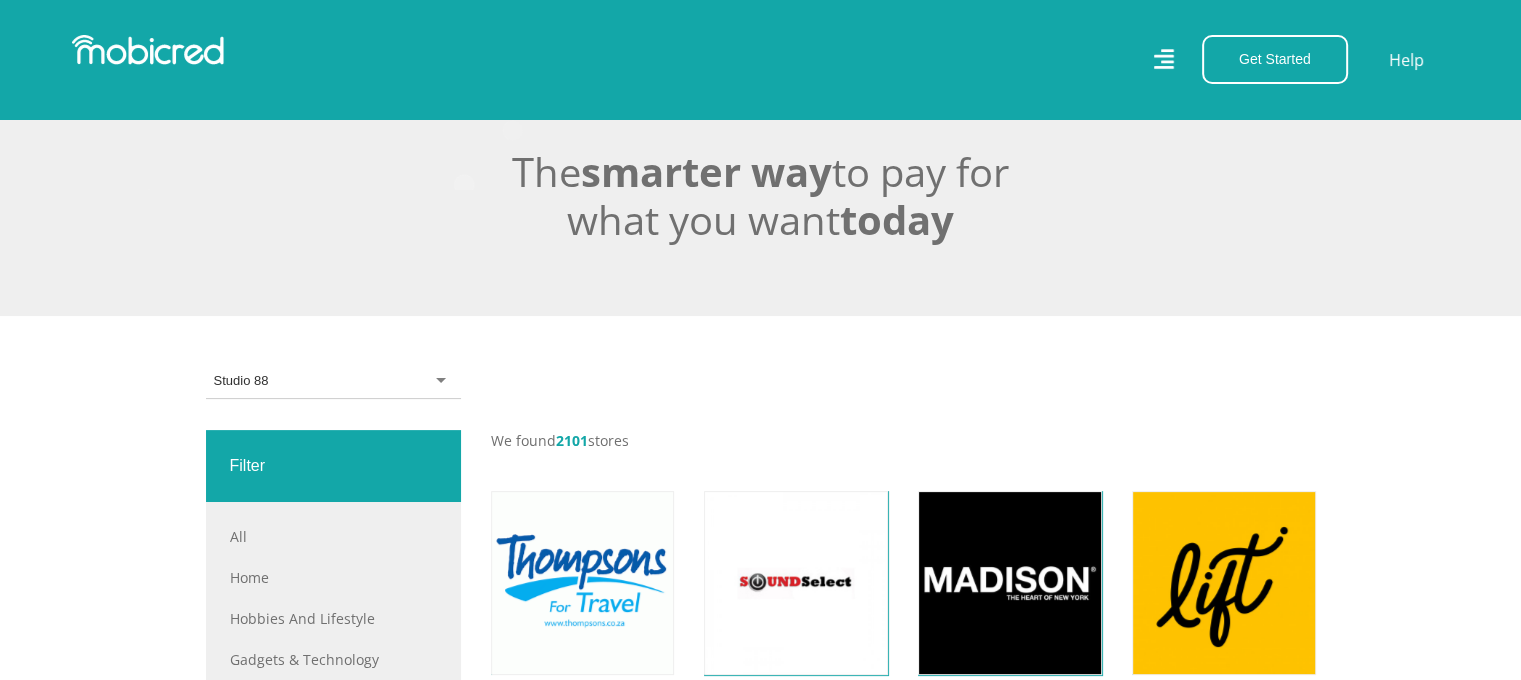 scroll, scrollTop: 0, scrollLeft: 0, axis: both 